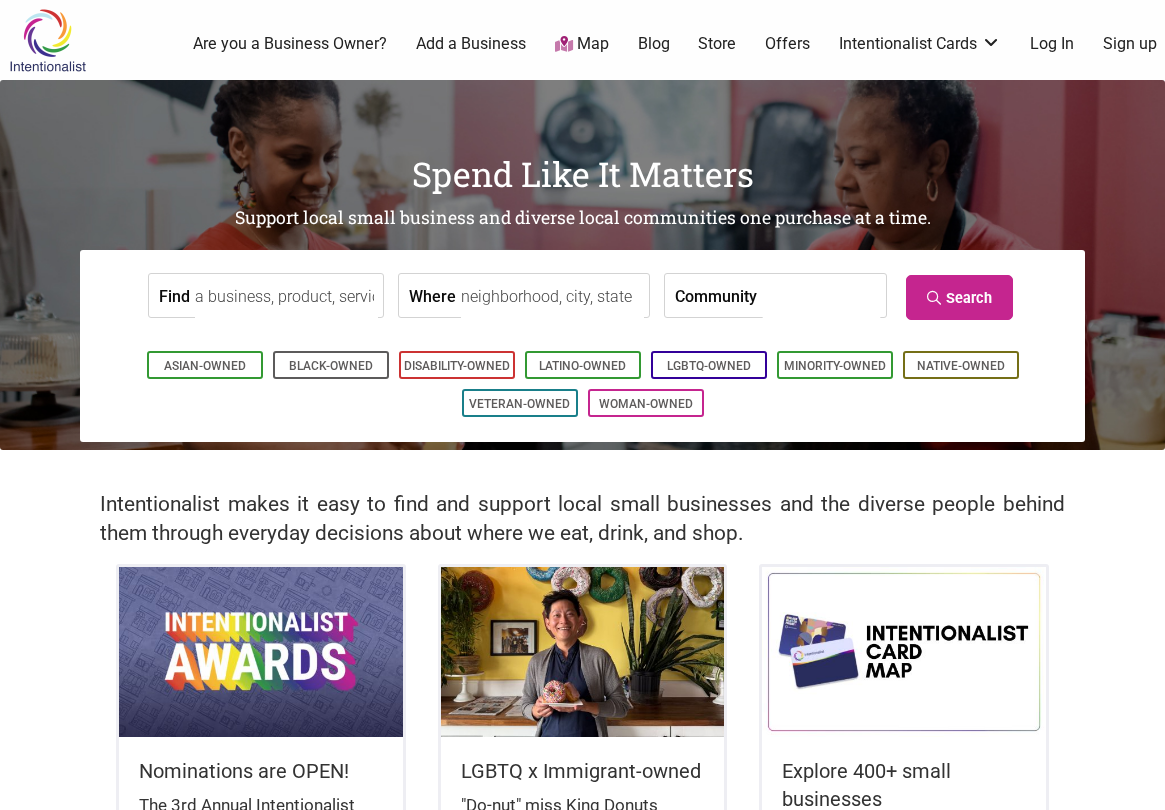 scroll, scrollTop: 0, scrollLeft: 0, axis: both 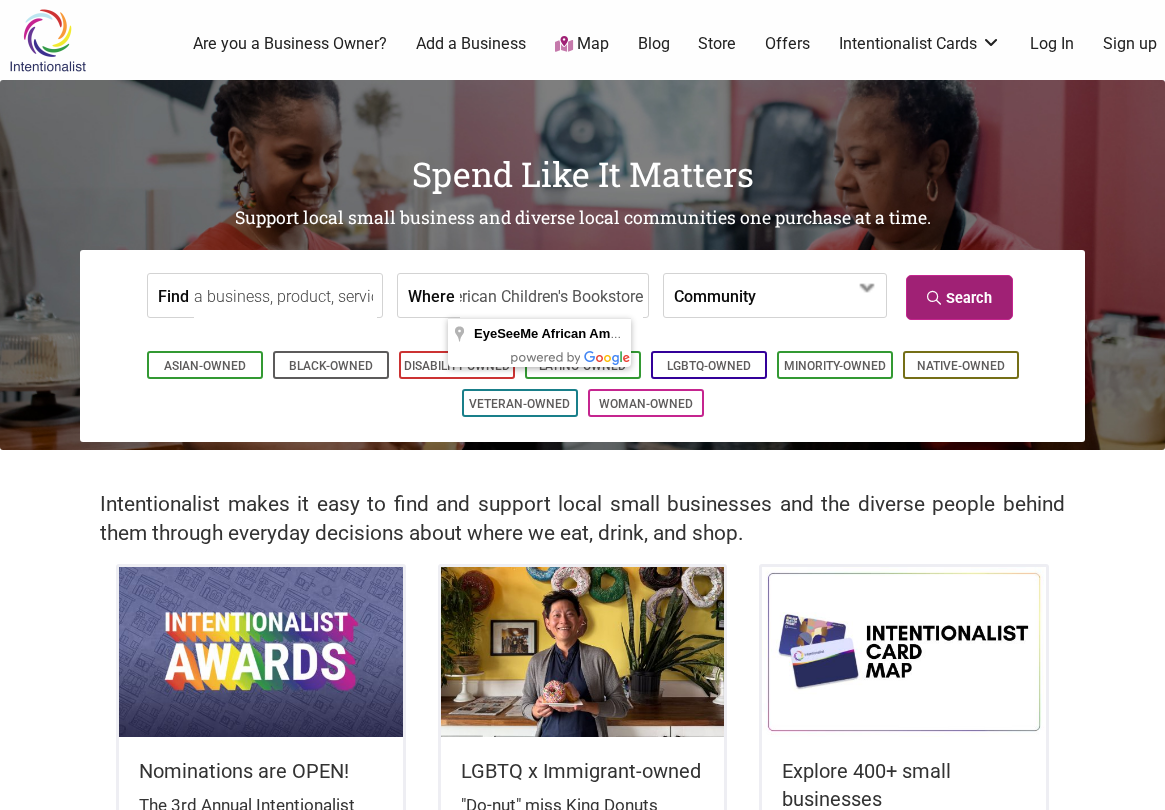 type on "EyeSeeMe African American Children's Bookstore" 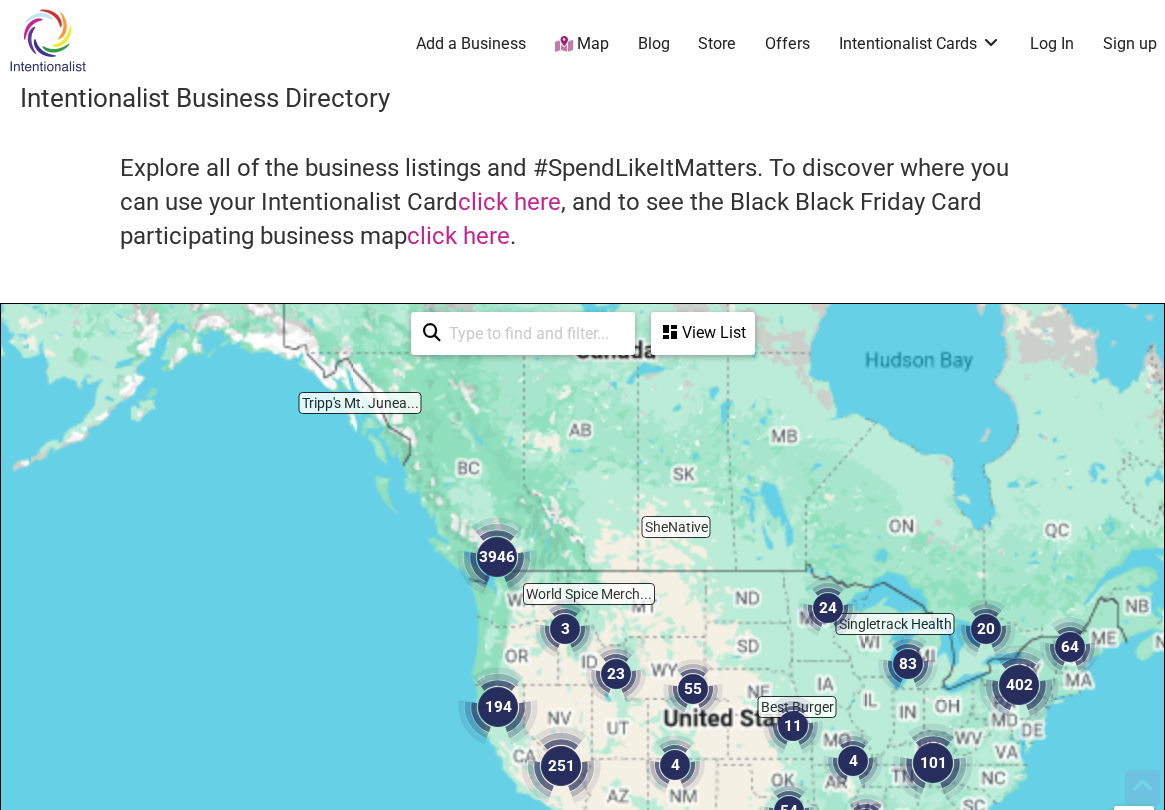 scroll, scrollTop: 500, scrollLeft: 0, axis: vertical 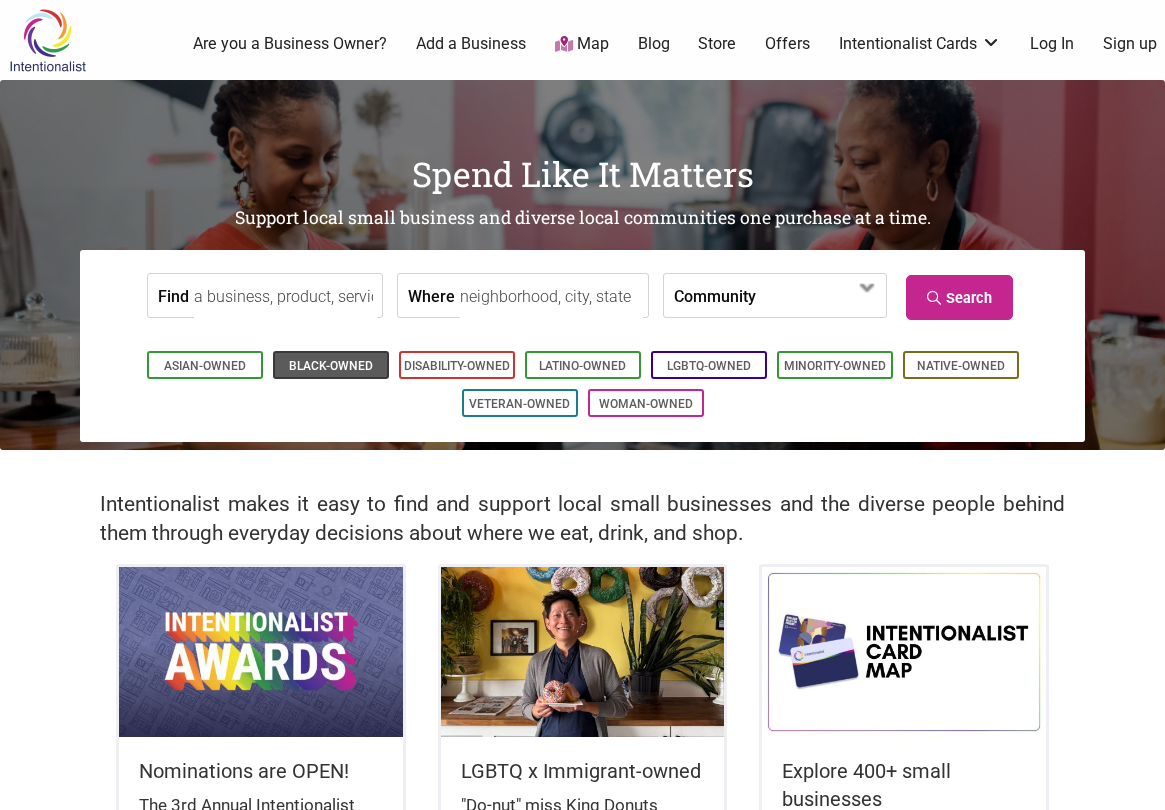 click on "Black-Owned" at bounding box center (331, 366) 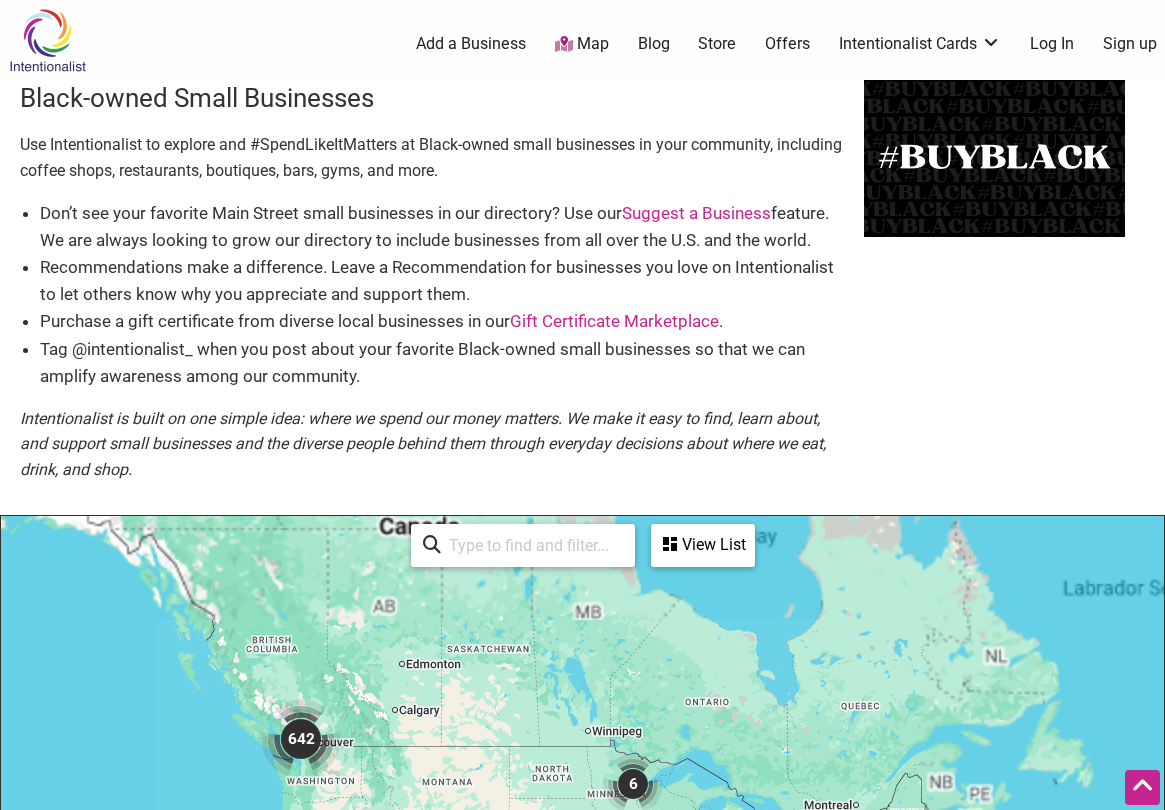 scroll, scrollTop: 500, scrollLeft: 0, axis: vertical 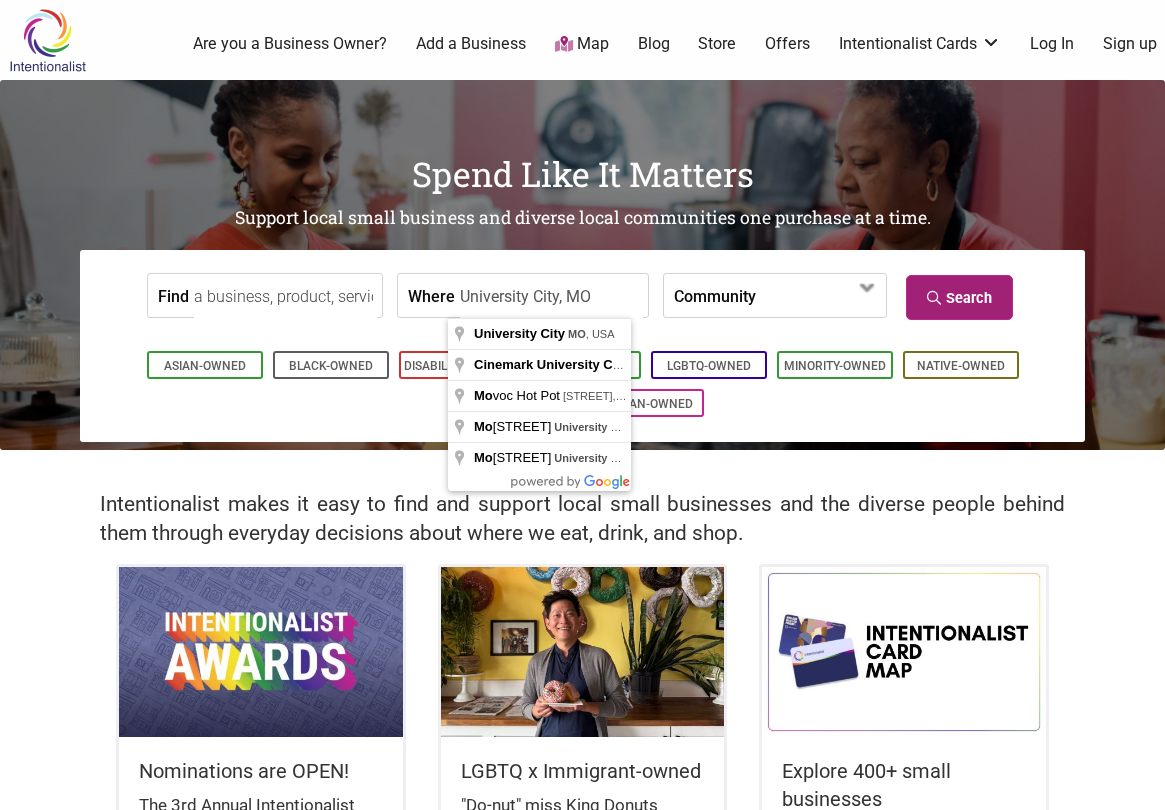 type on "University City, MO" 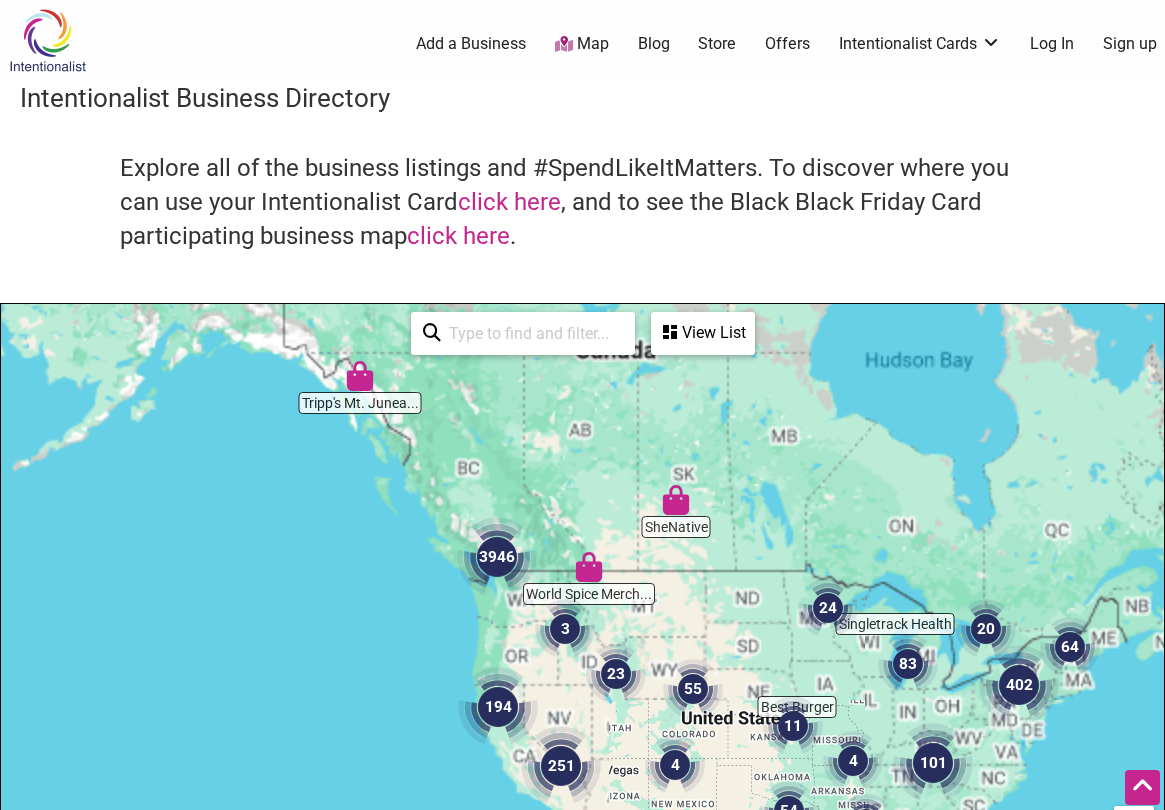 scroll, scrollTop: 500, scrollLeft: 0, axis: vertical 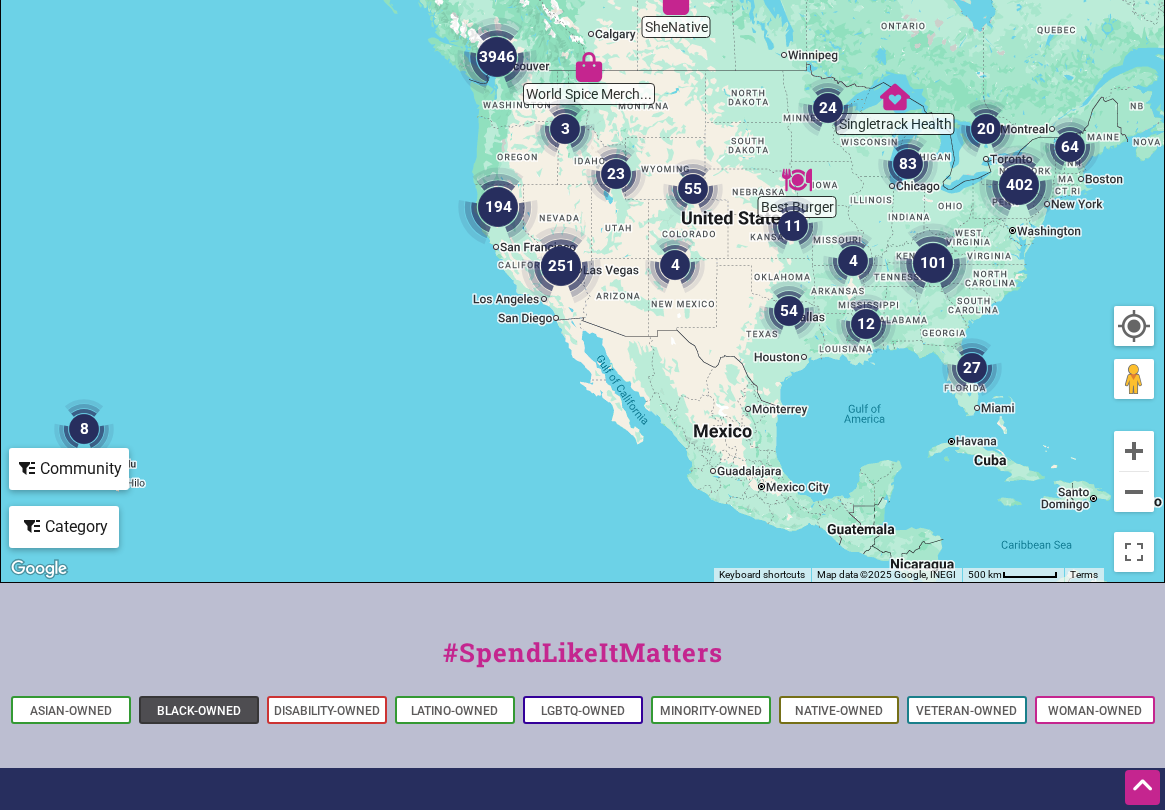 click on "Black-Owned" at bounding box center (199, 711) 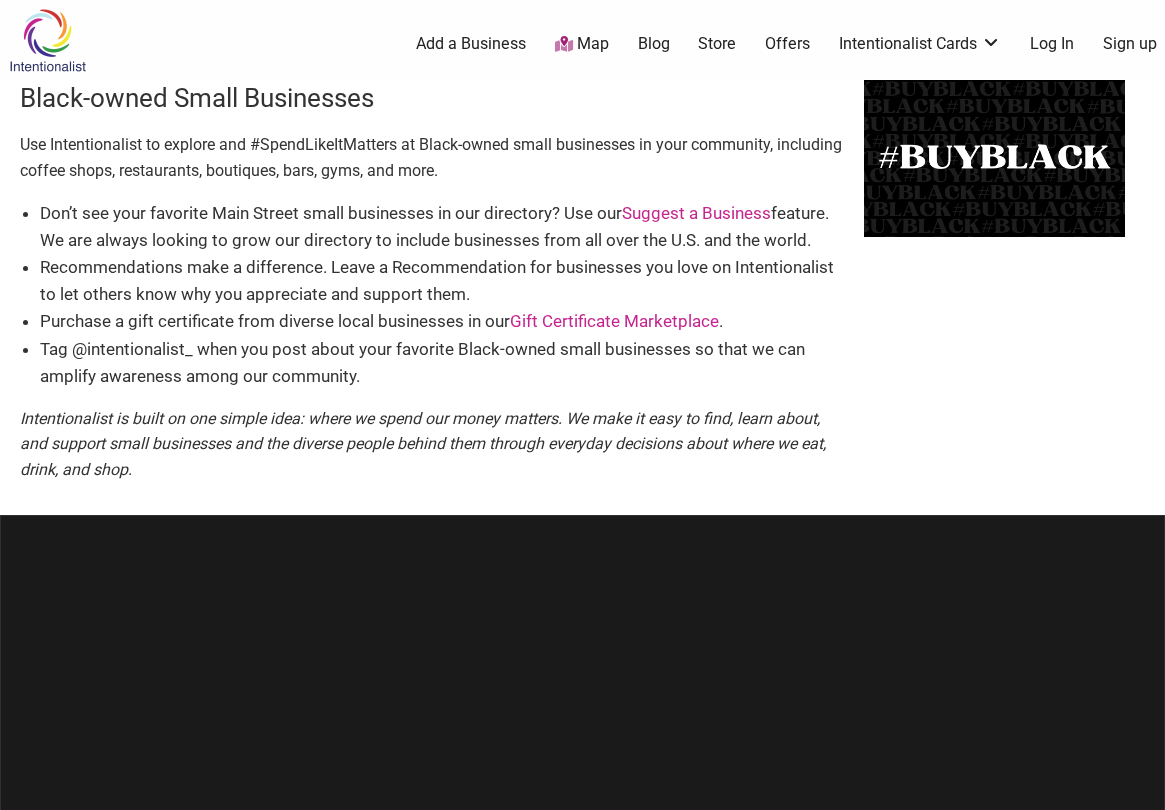 scroll, scrollTop: 0, scrollLeft: 0, axis: both 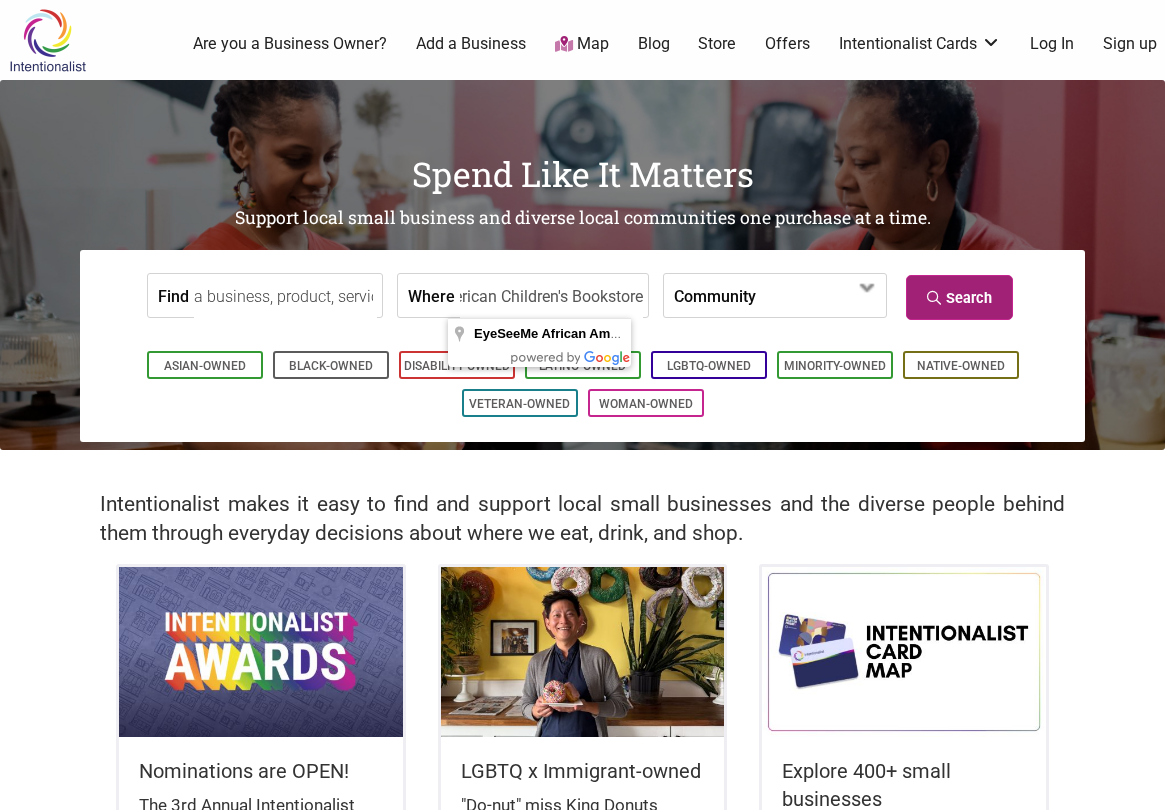 type on "EyeSeeMe African American Children's Bookstore" 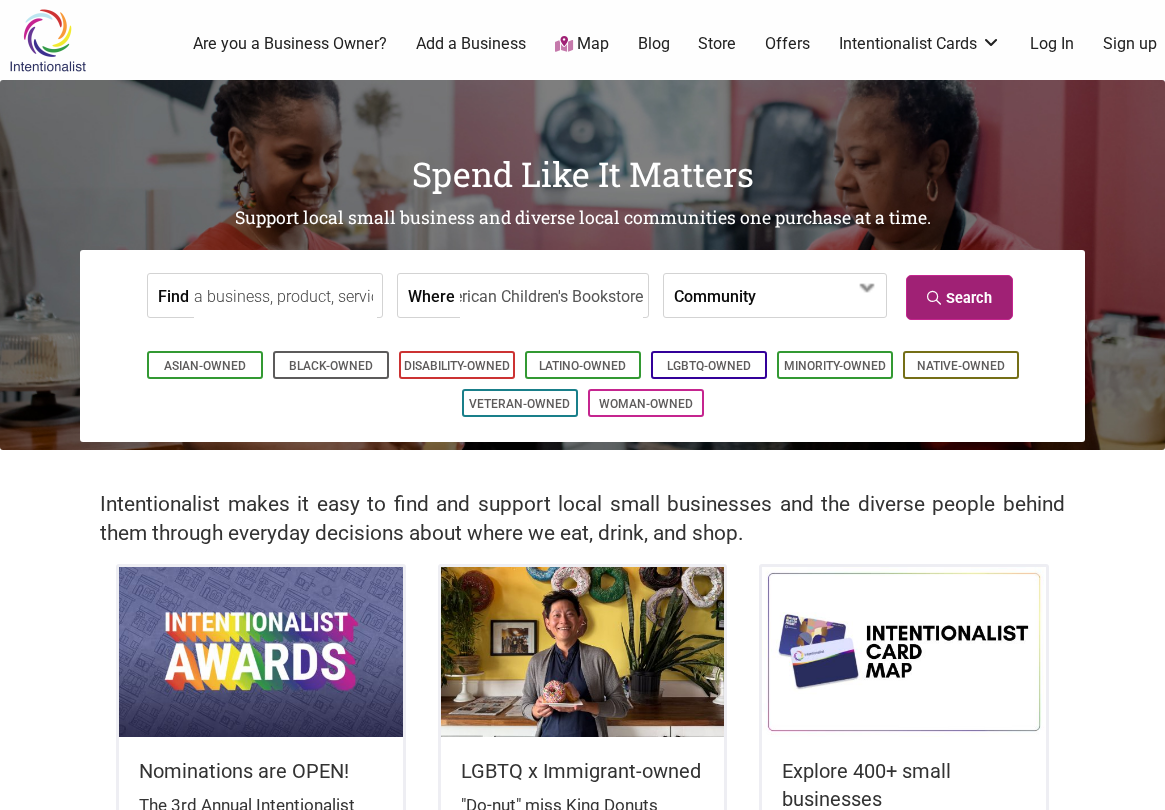 scroll, scrollTop: 0, scrollLeft: 0, axis: both 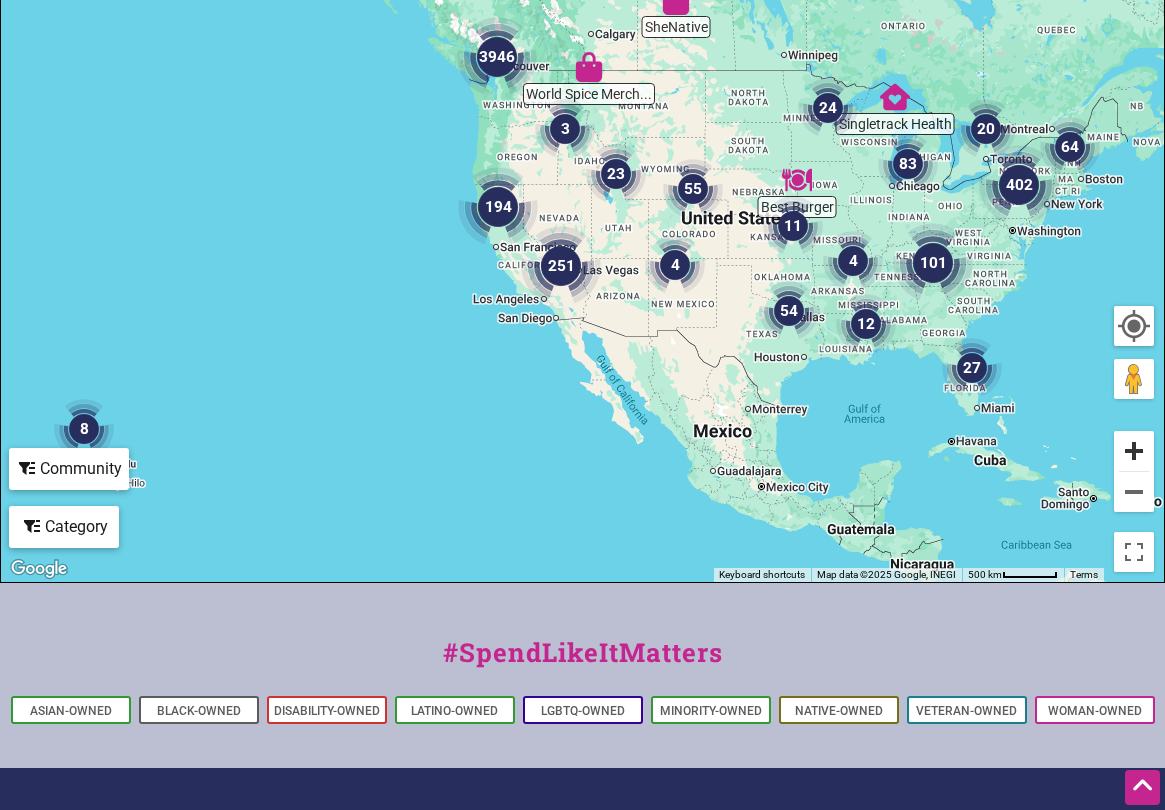click at bounding box center [1134, 451] 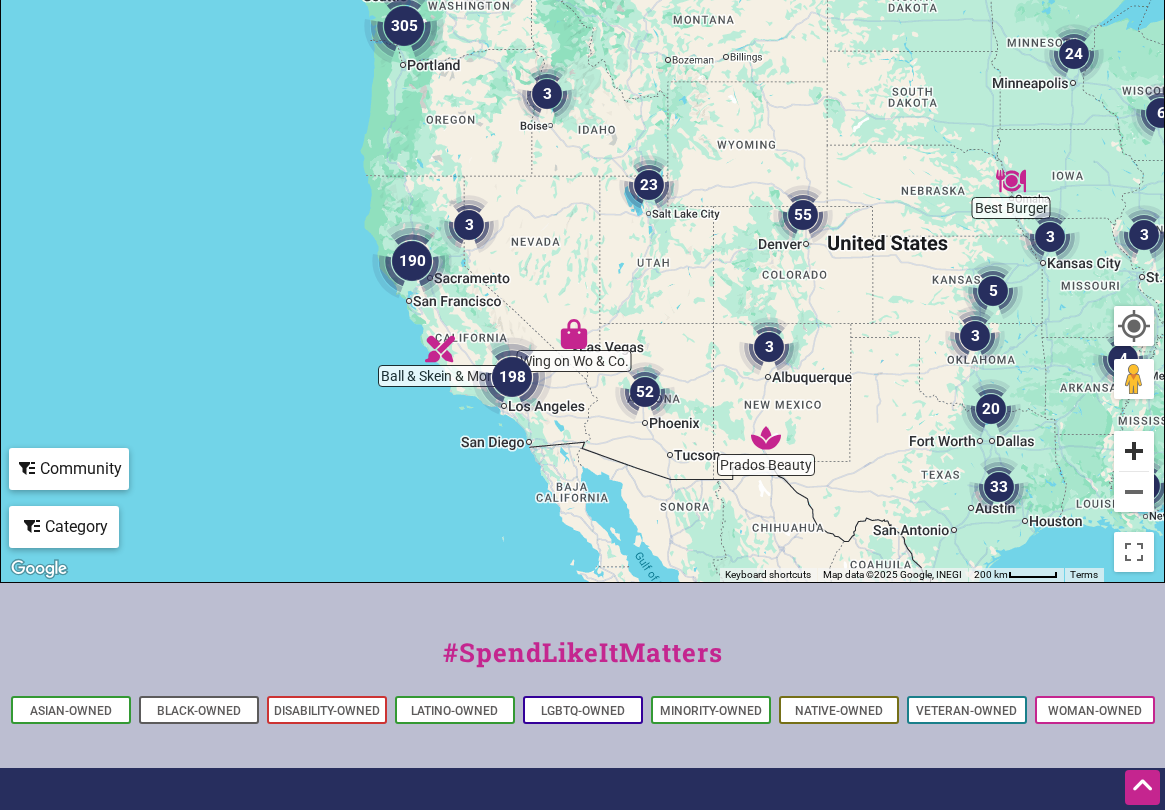 click at bounding box center [1134, 451] 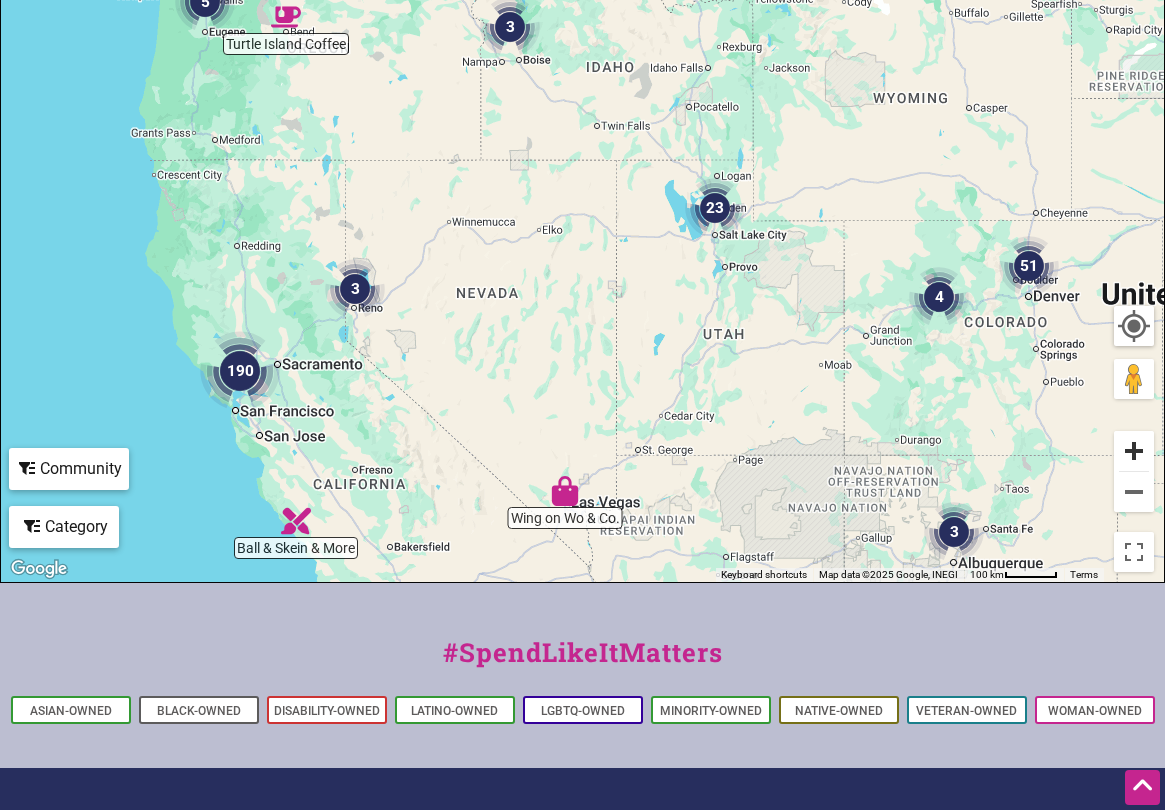 click at bounding box center (1134, 451) 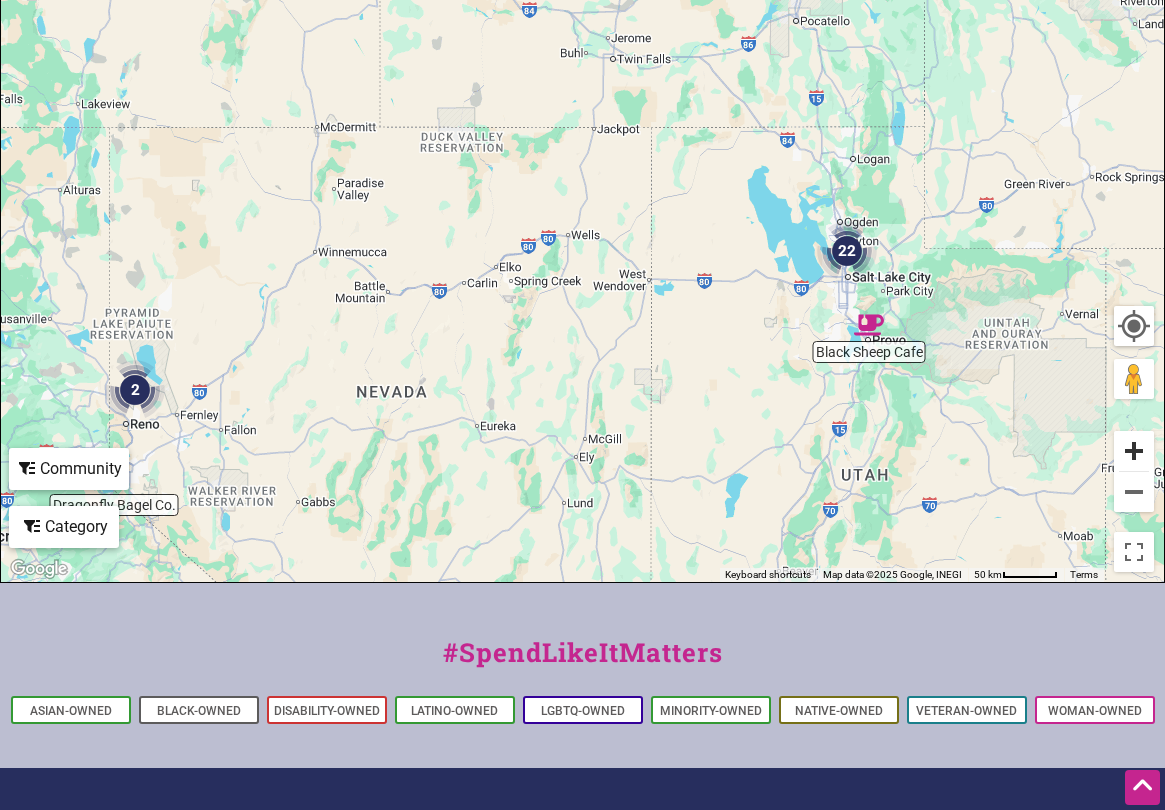 click at bounding box center (1134, 451) 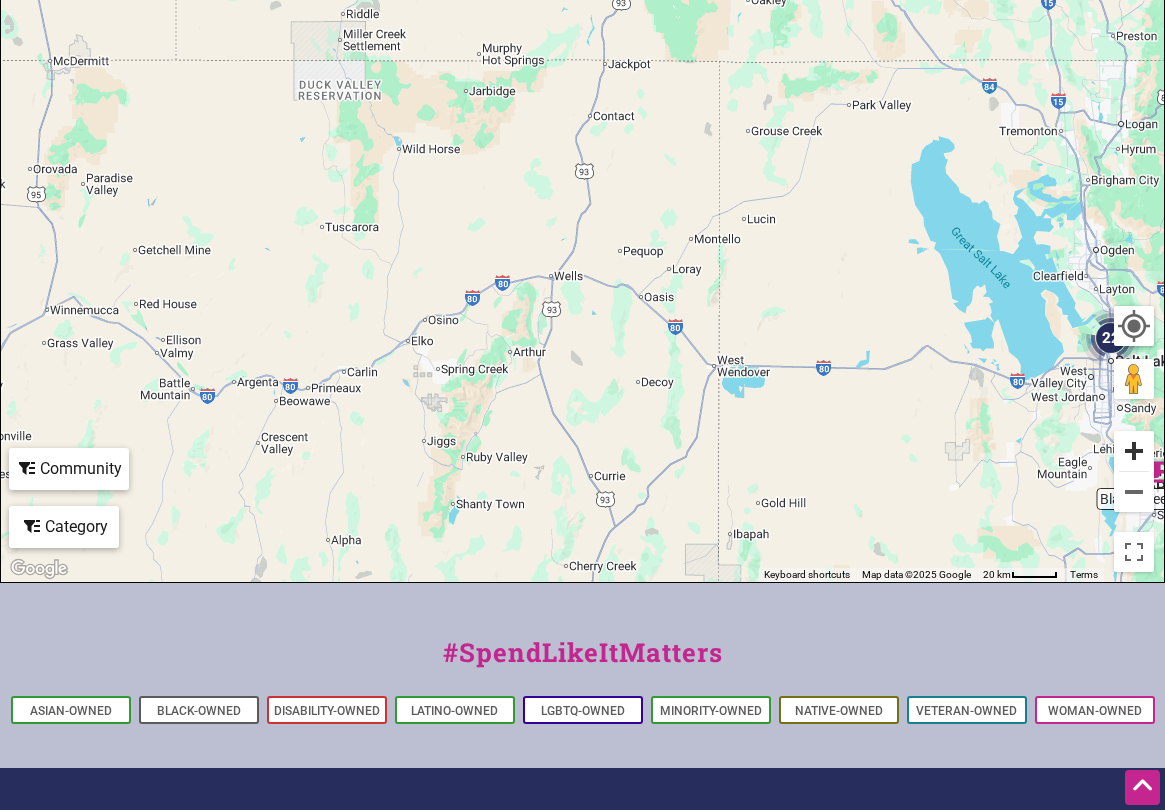 click at bounding box center [1134, 451] 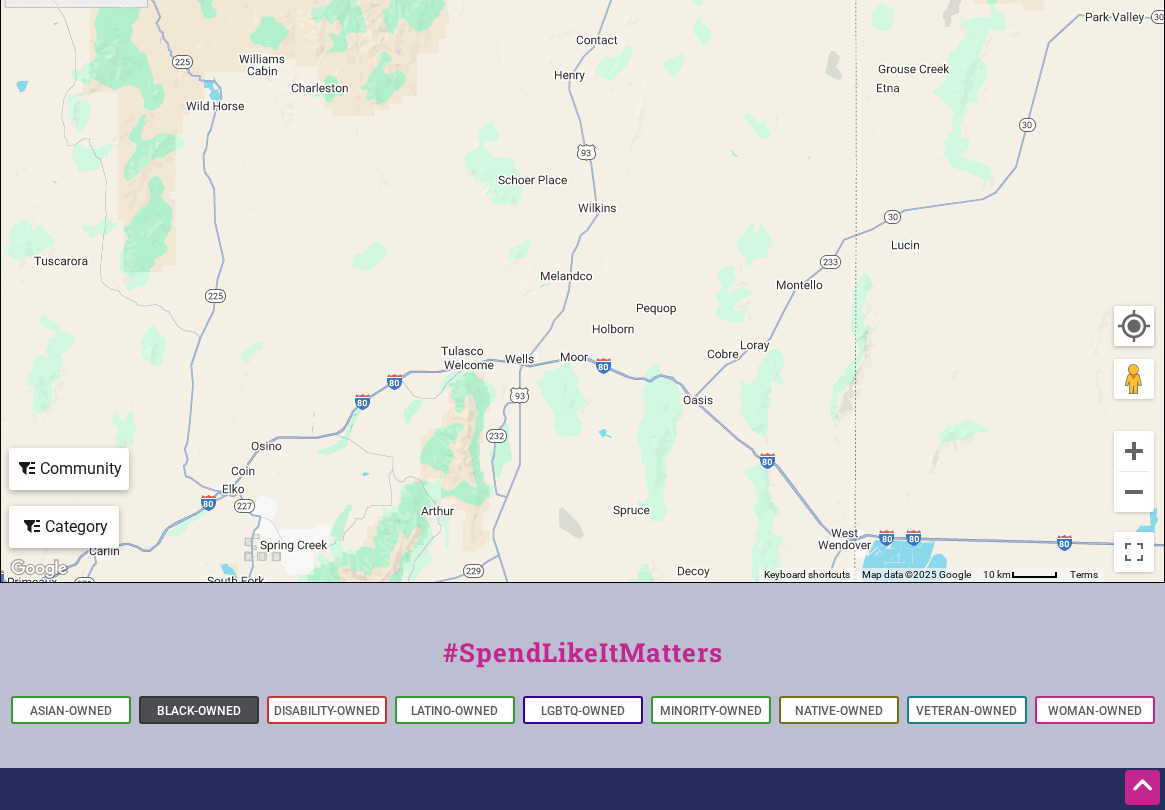click on "Black-Owned" at bounding box center (199, 711) 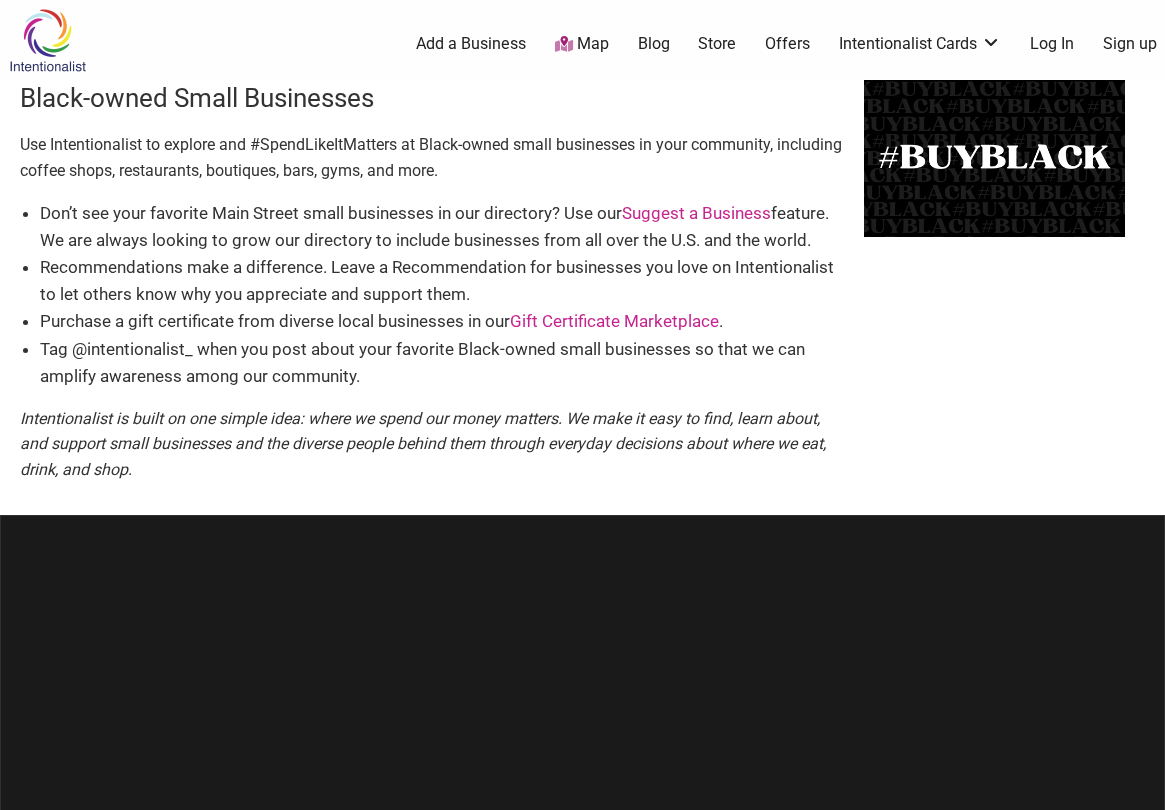 scroll, scrollTop: 0, scrollLeft: 0, axis: both 